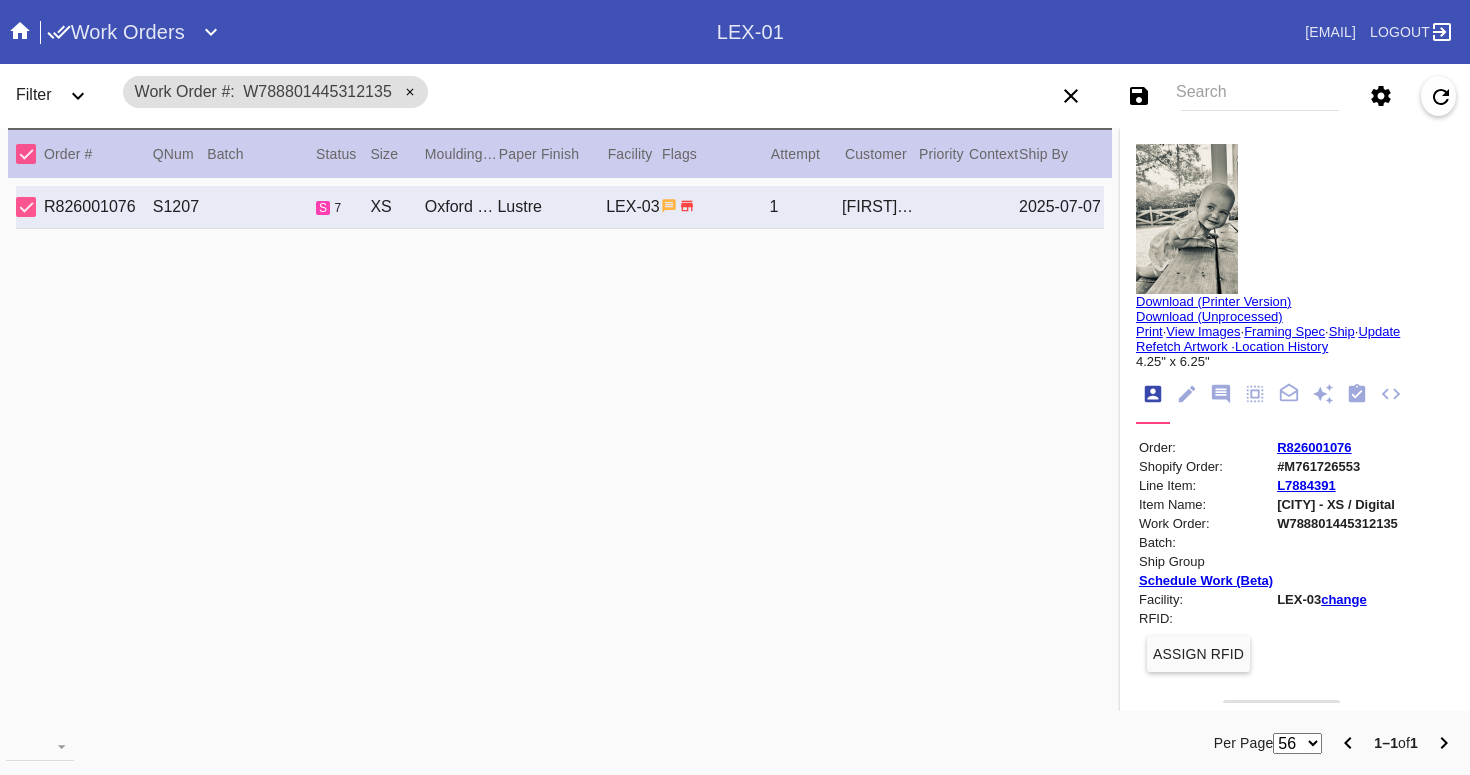 scroll, scrollTop: 0, scrollLeft: 0, axis: both 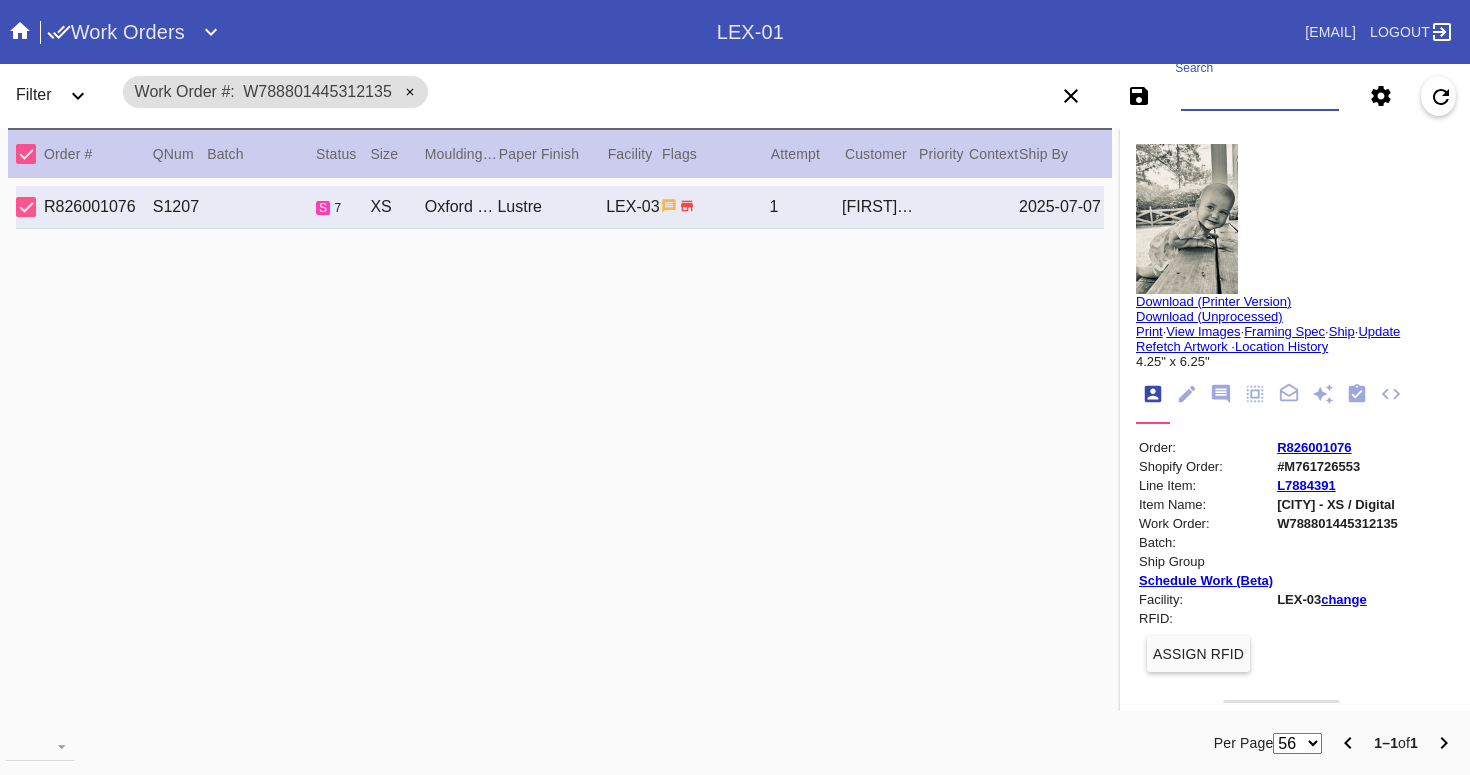 click on "Search" at bounding box center [1260, 96] 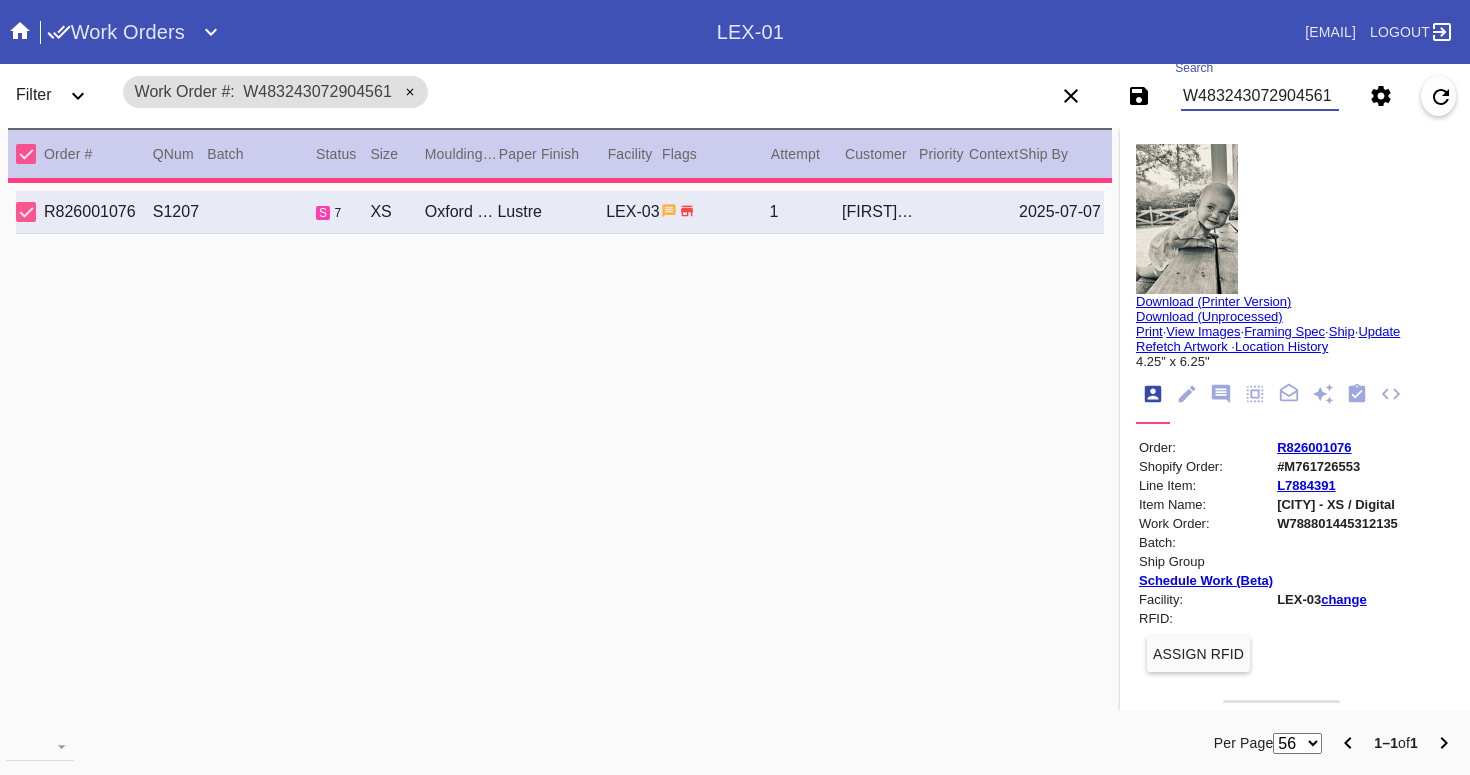 type on "[NUMBER]" 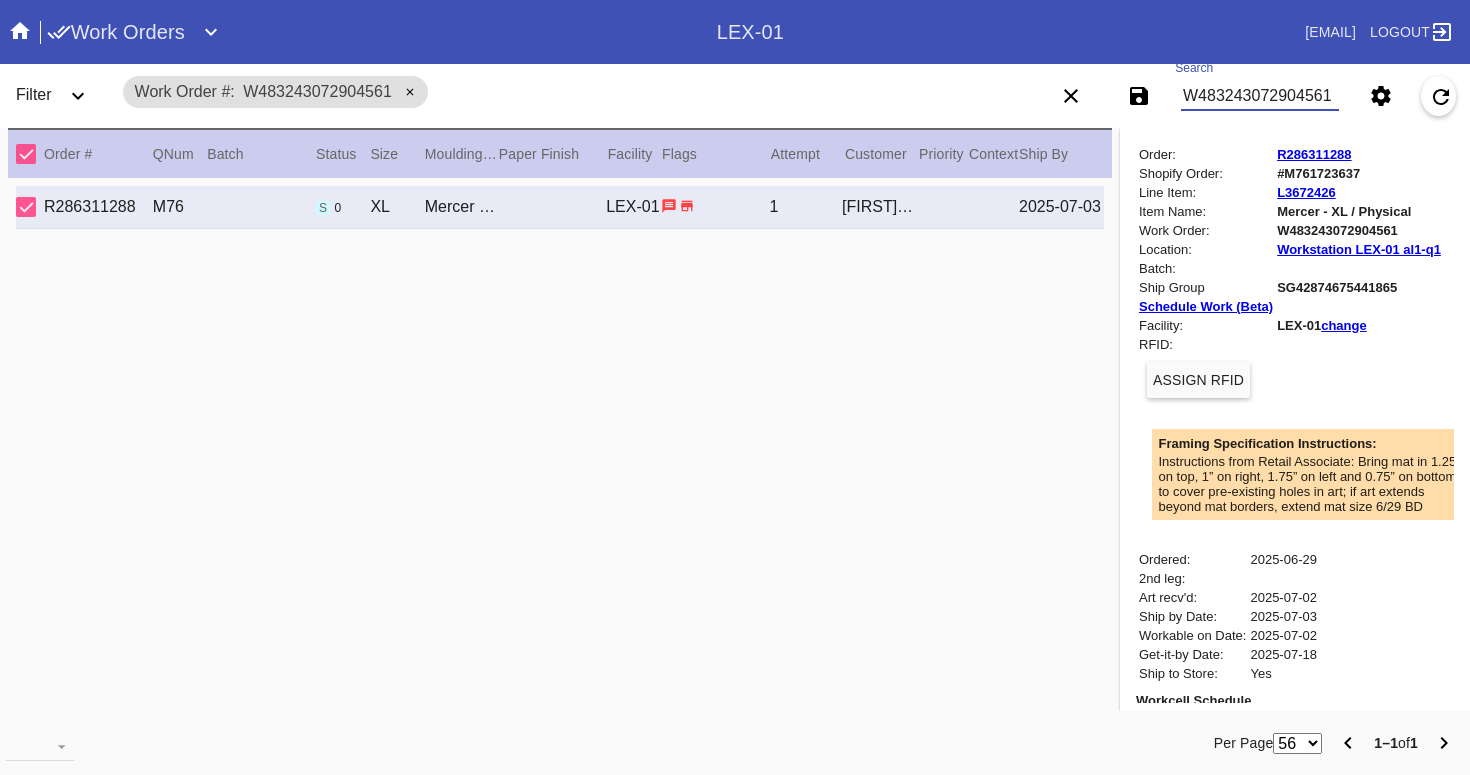 scroll, scrollTop: 0, scrollLeft: 0, axis: both 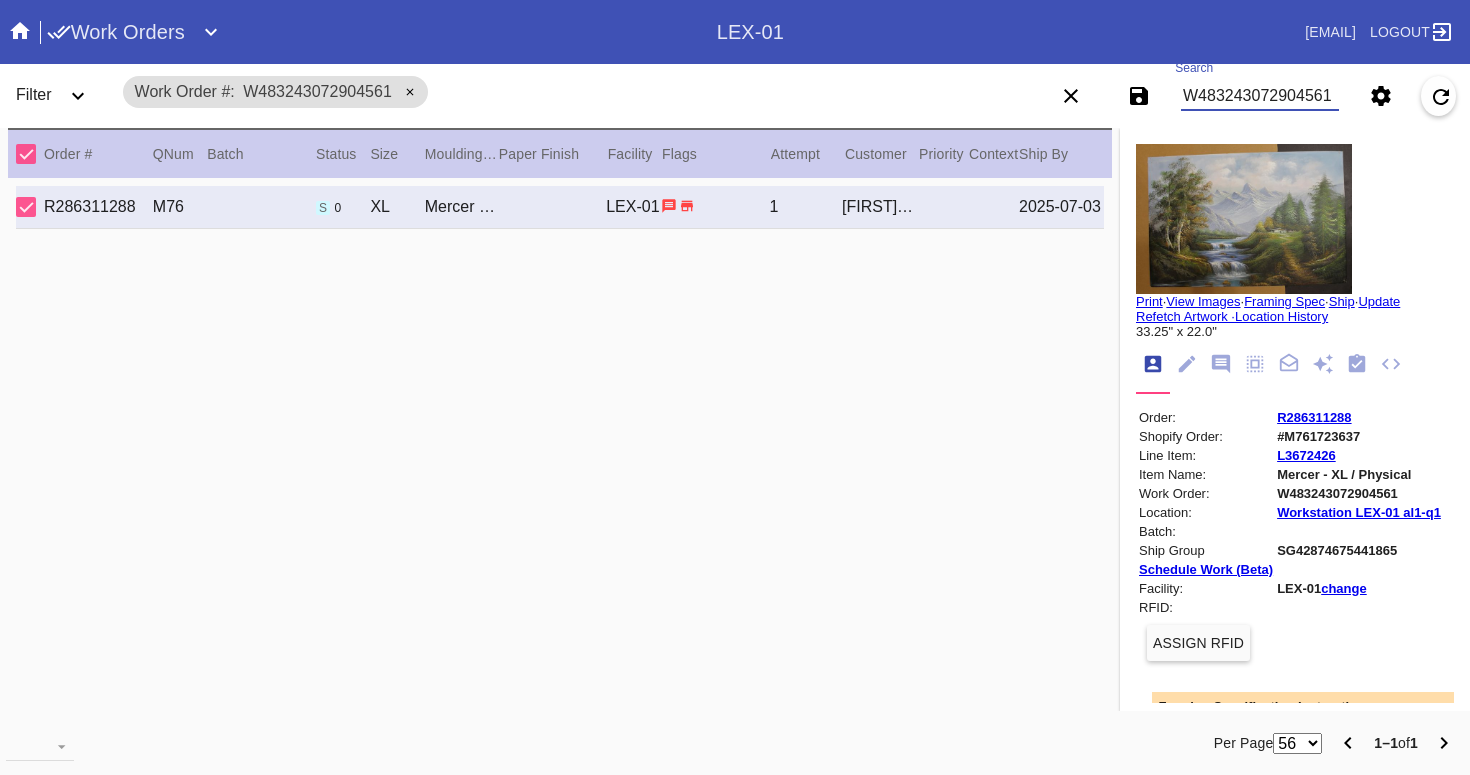 click on "[NUMBER]" at bounding box center [1314, 417] 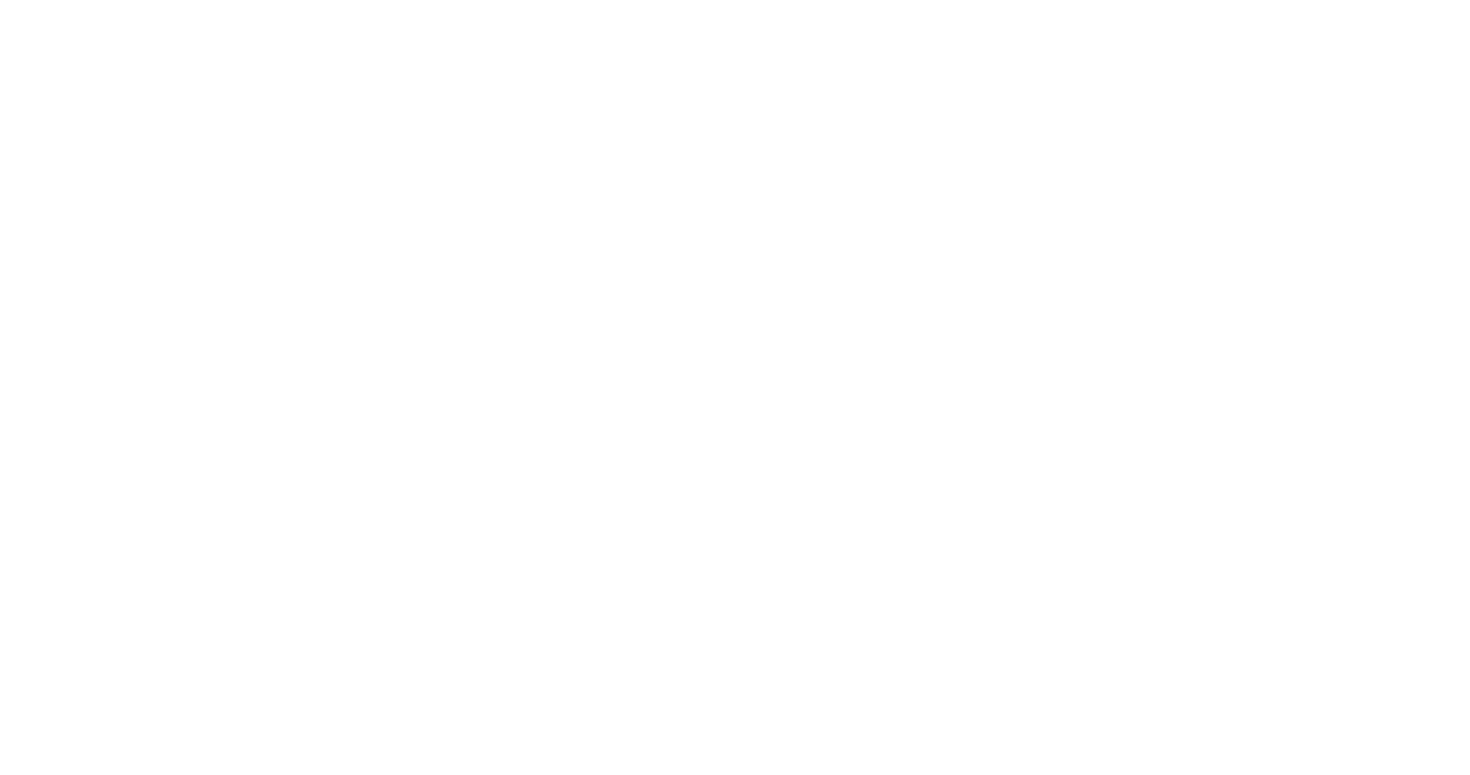 scroll, scrollTop: 0, scrollLeft: 0, axis: both 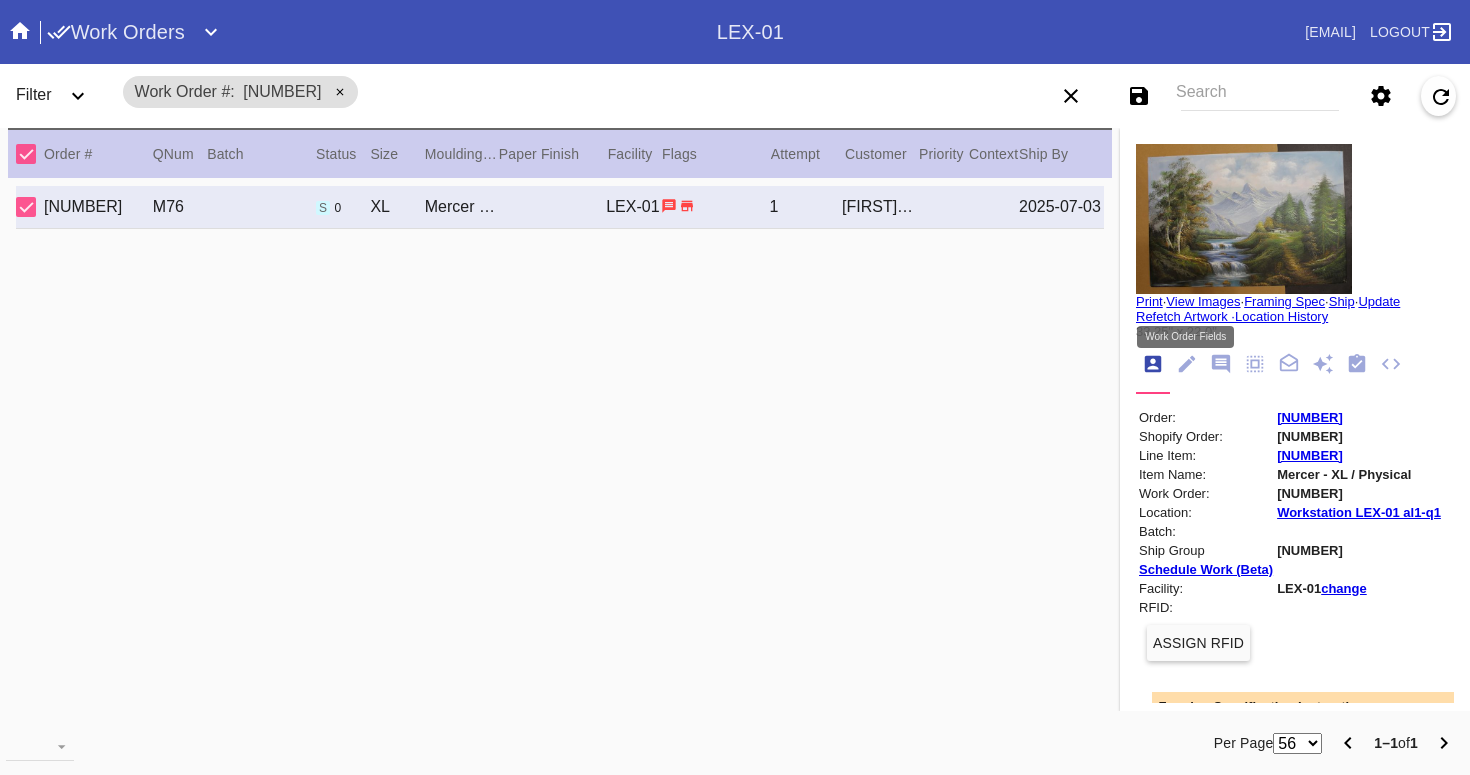 click at bounding box center [1187, 364] 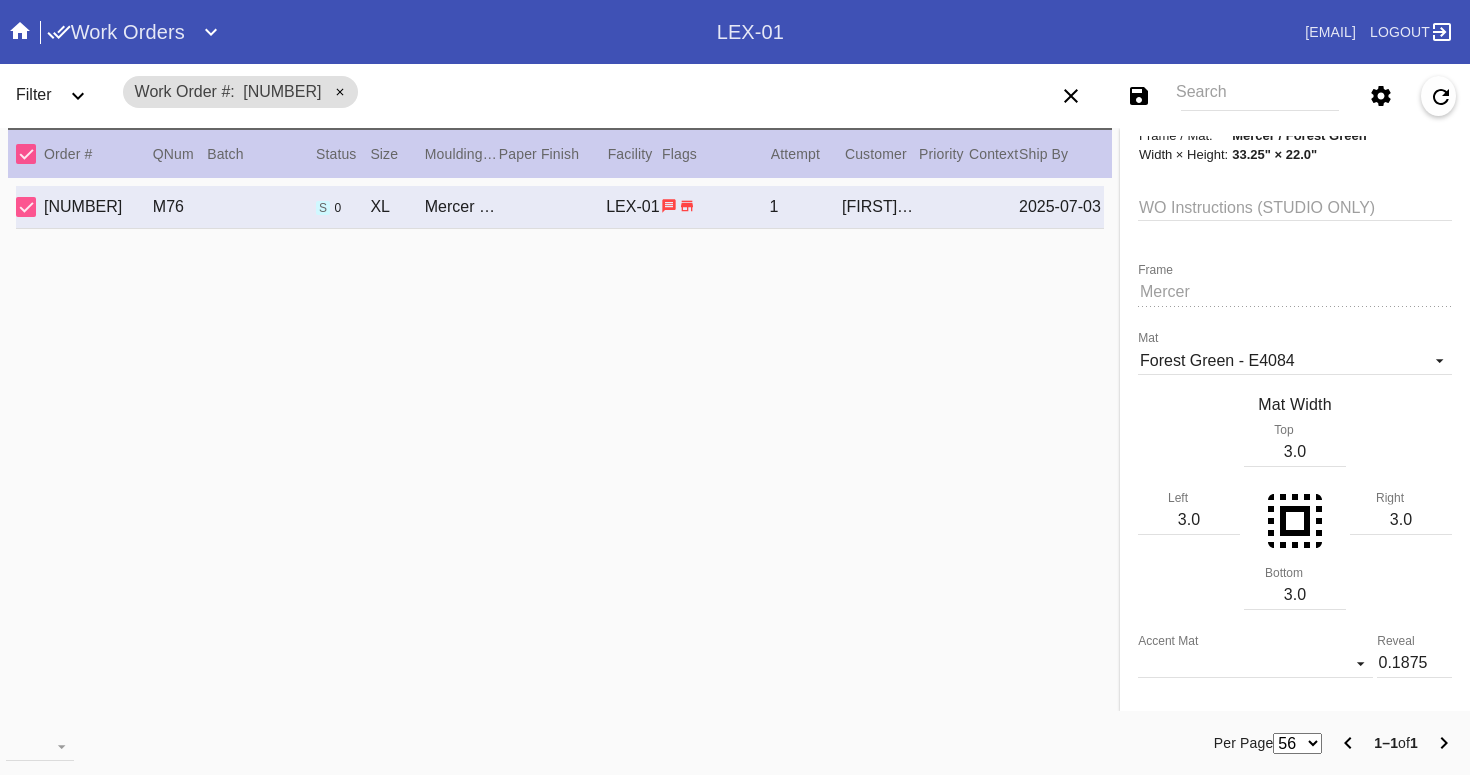 scroll, scrollTop: 0, scrollLeft: 0, axis: both 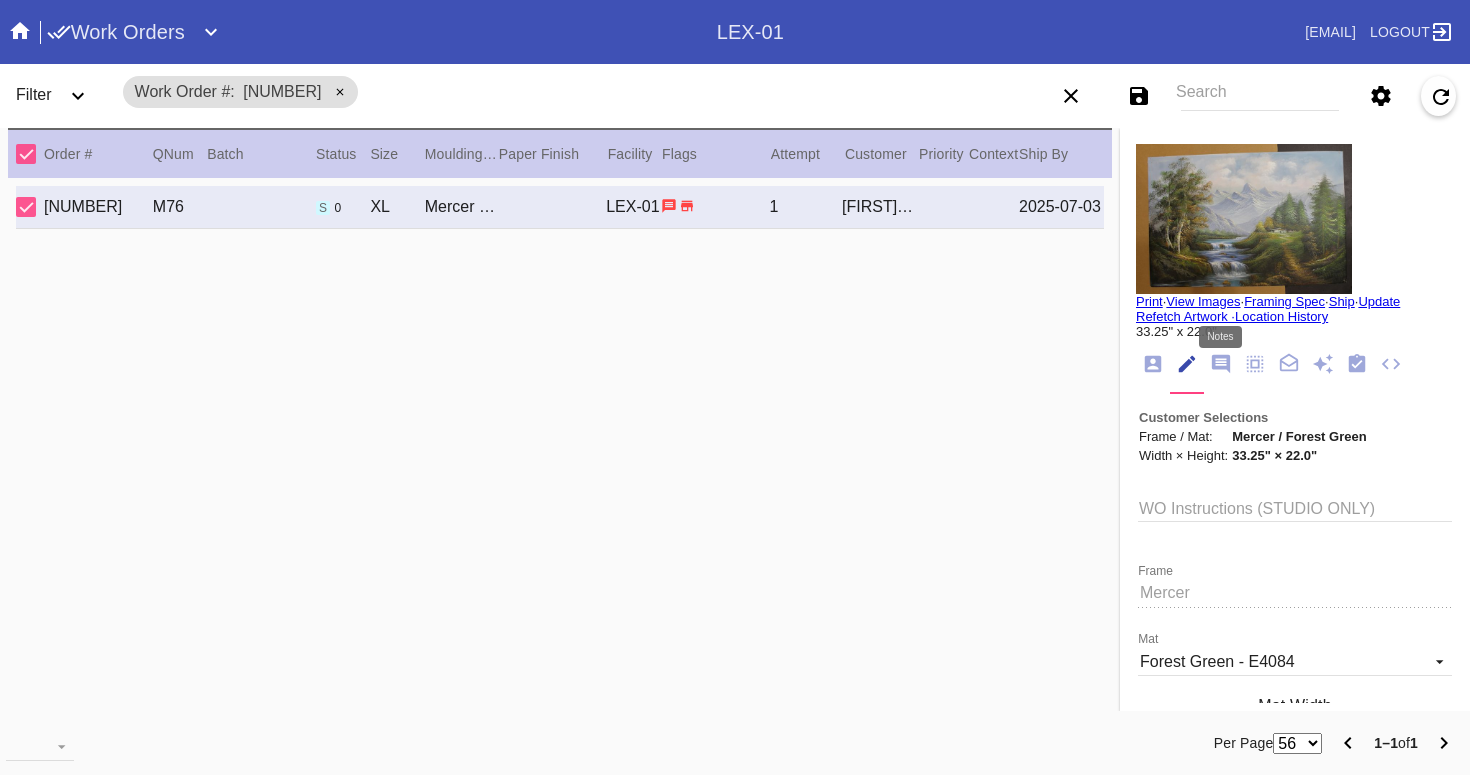 click at bounding box center [1221, 364] 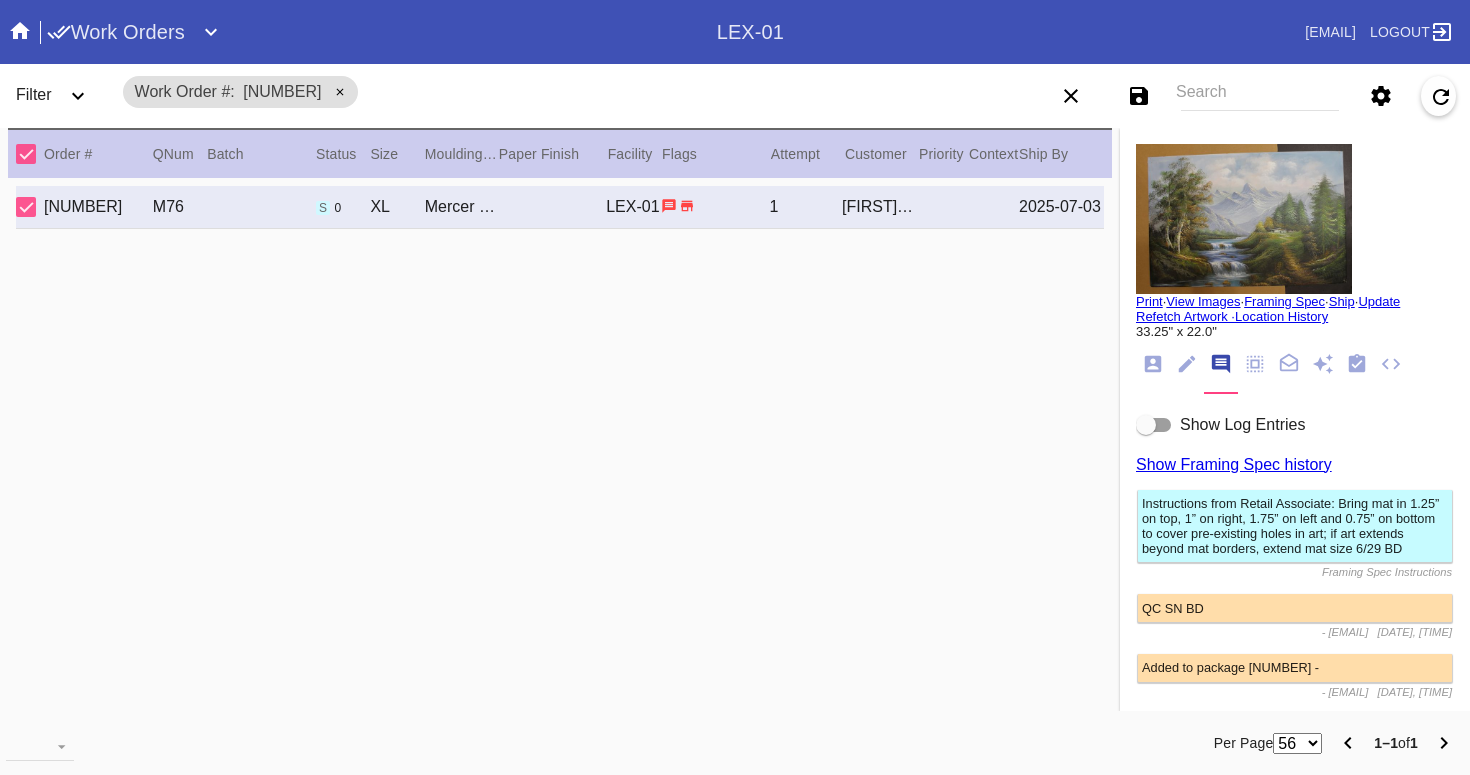 click at bounding box center (1154, 425) 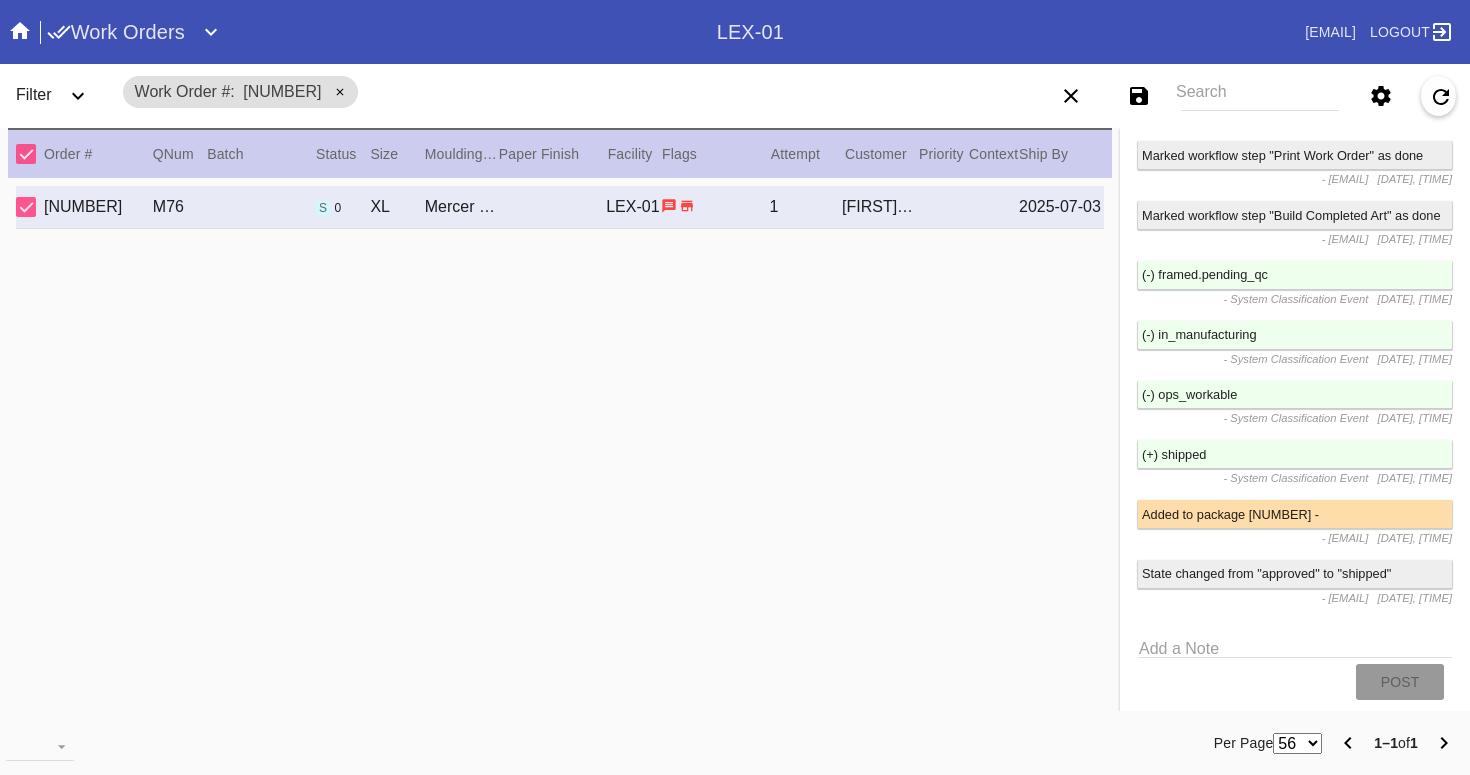scroll, scrollTop: 4154, scrollLeft: 0, axis: vertical 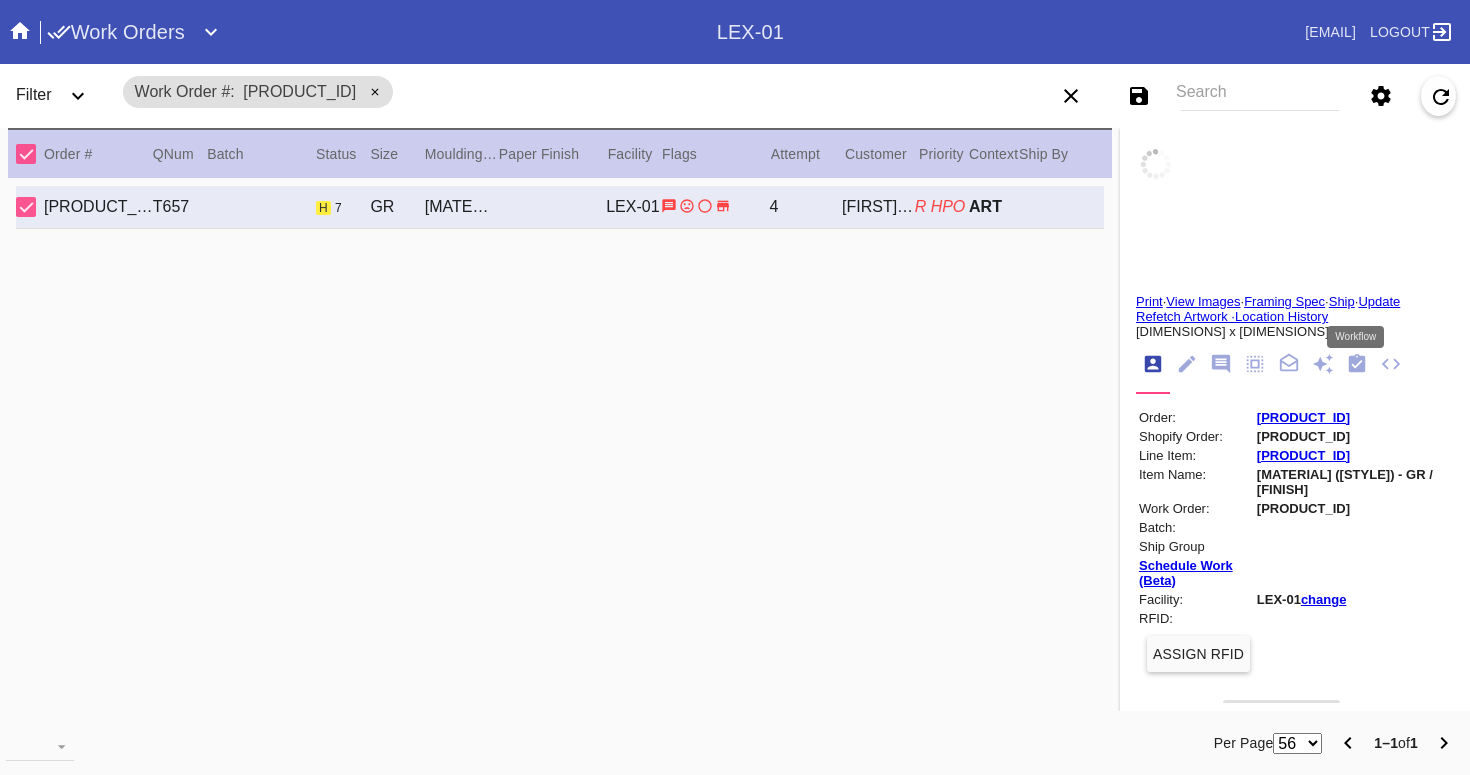 click at bounding box center [1357, 363] 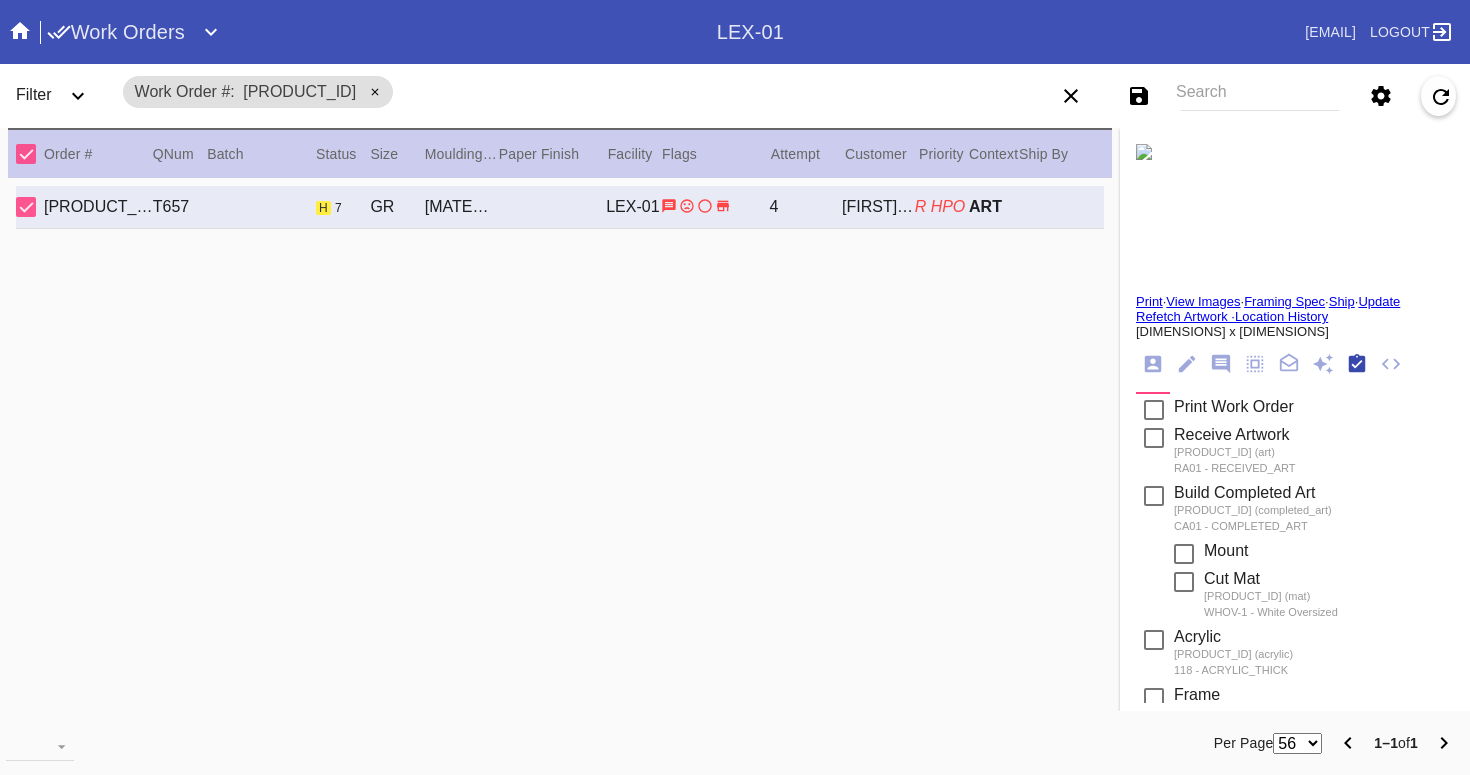 scroll, scrollTop: 320, scrollLeft: 0, axis: vertical 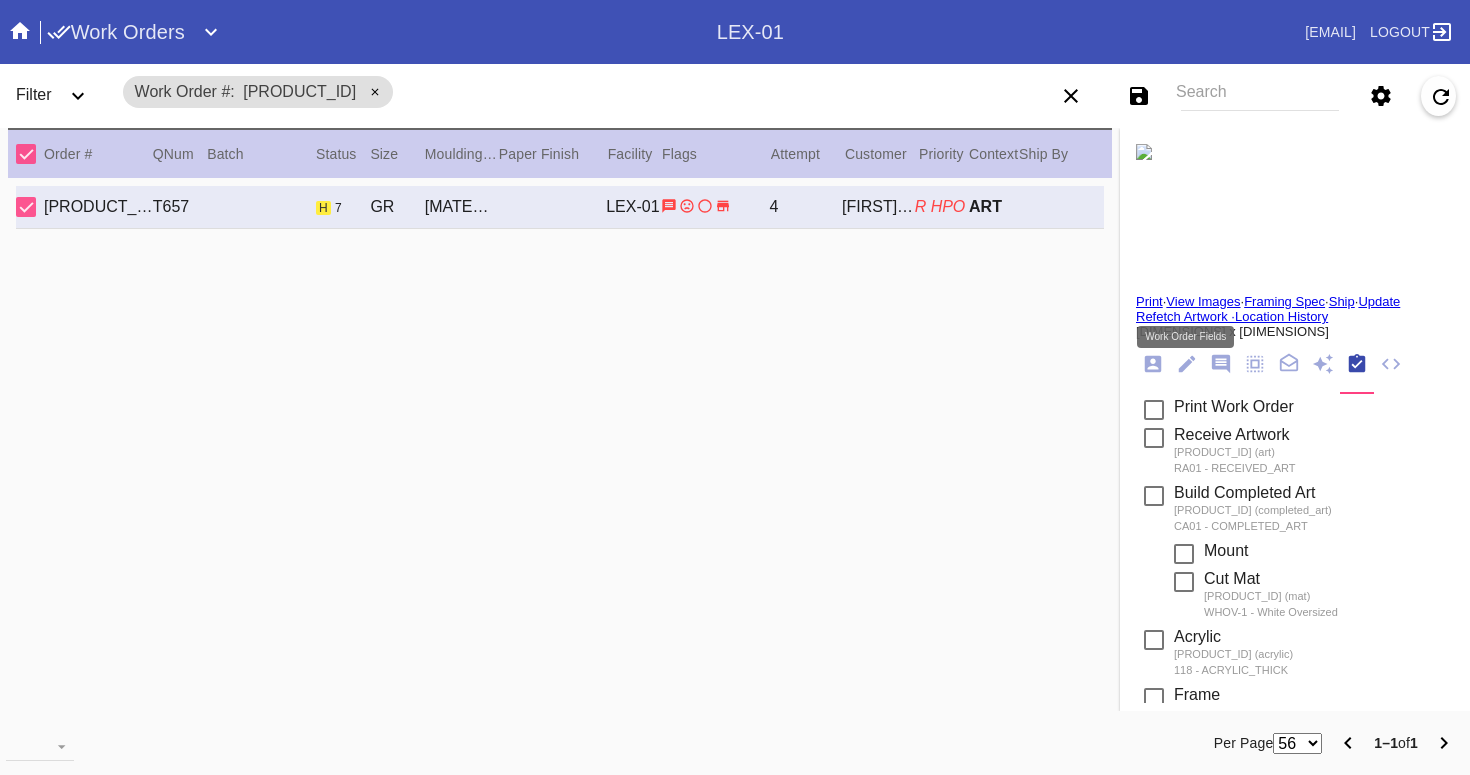 click at bounding box center (1187, 364) 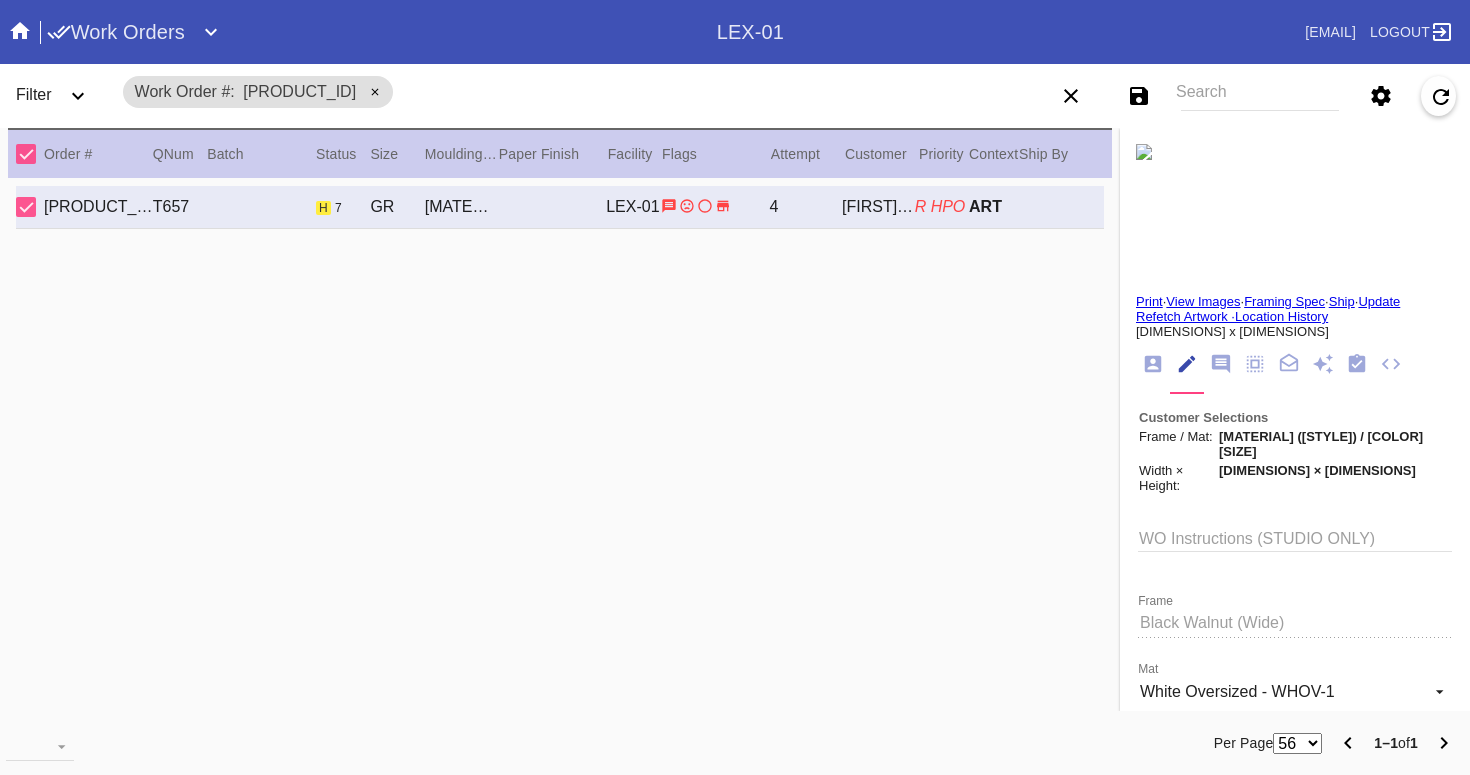 click at bounding box center (1221, 364) 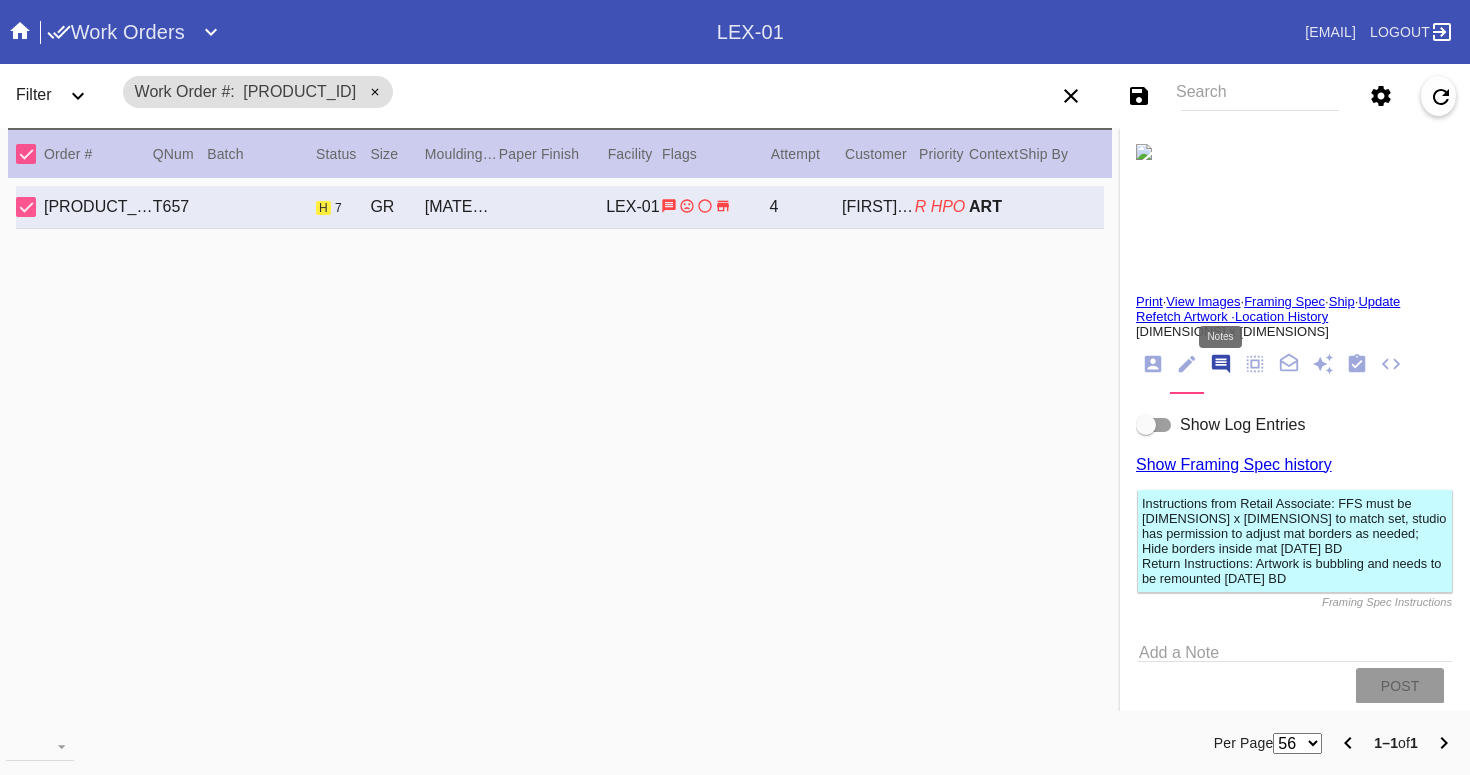 scroll, scrollTop: 123, scrollLeft: 0, axis: vertical 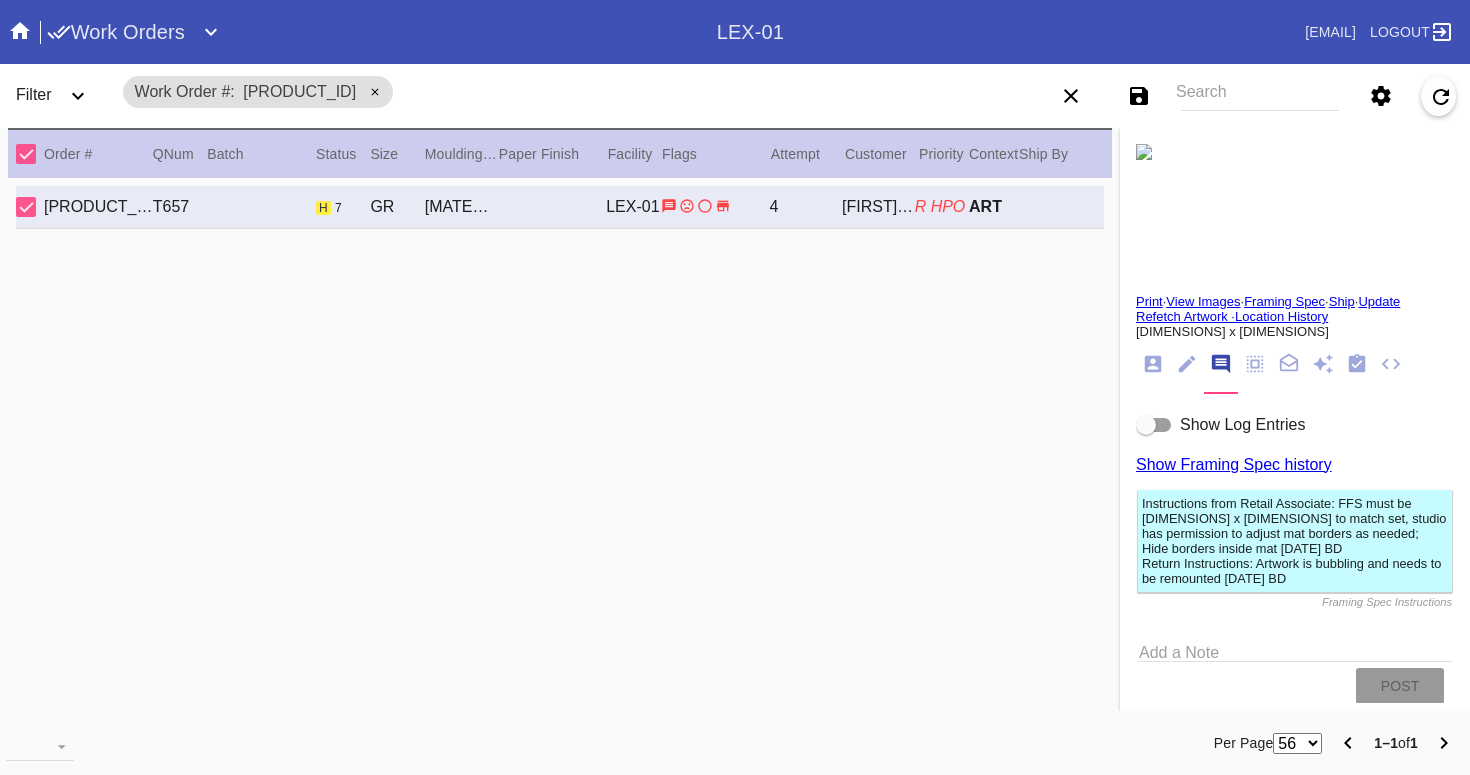 click at bounding box center [1154, 425] 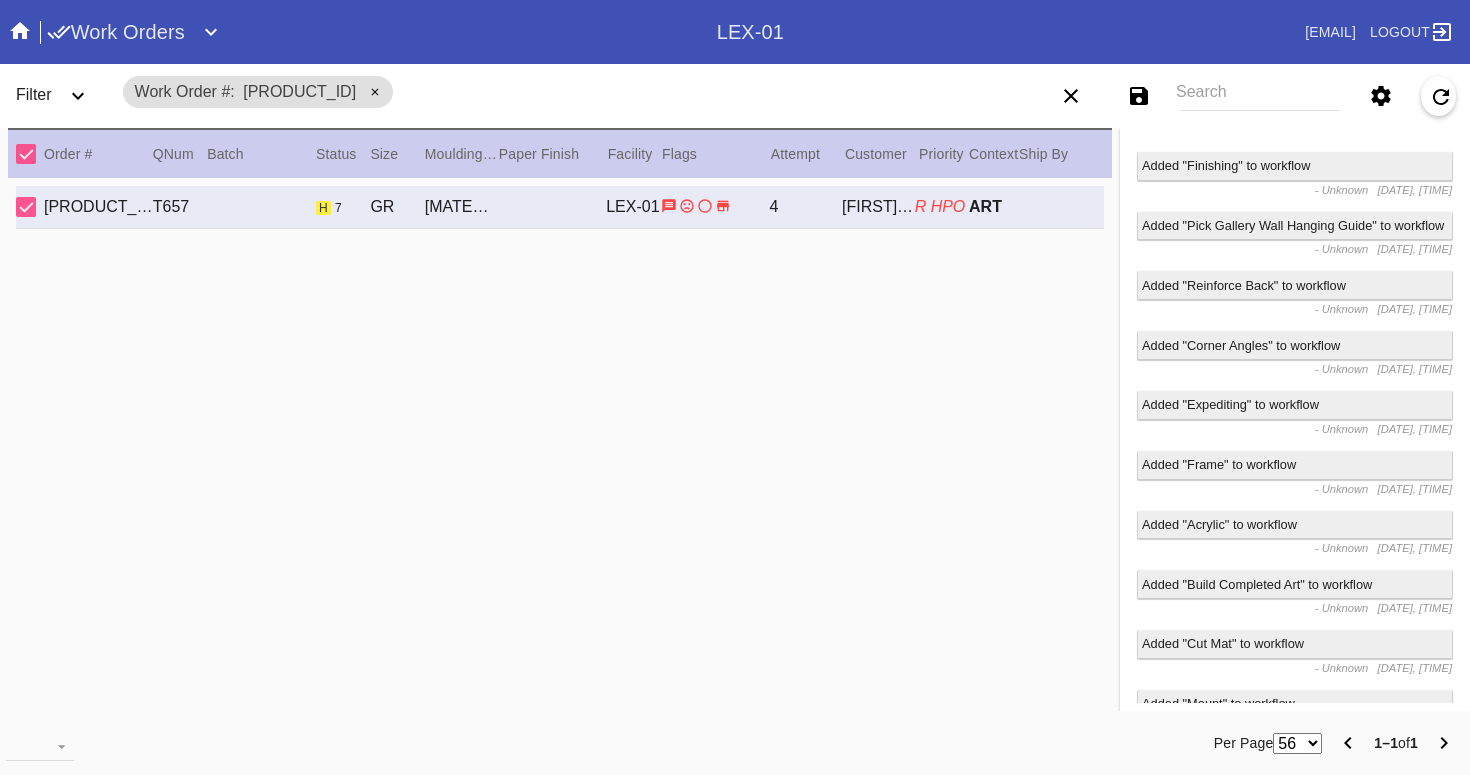 scroll, scrollTop: 1507, scrollLeft: 0, axis: vertical 